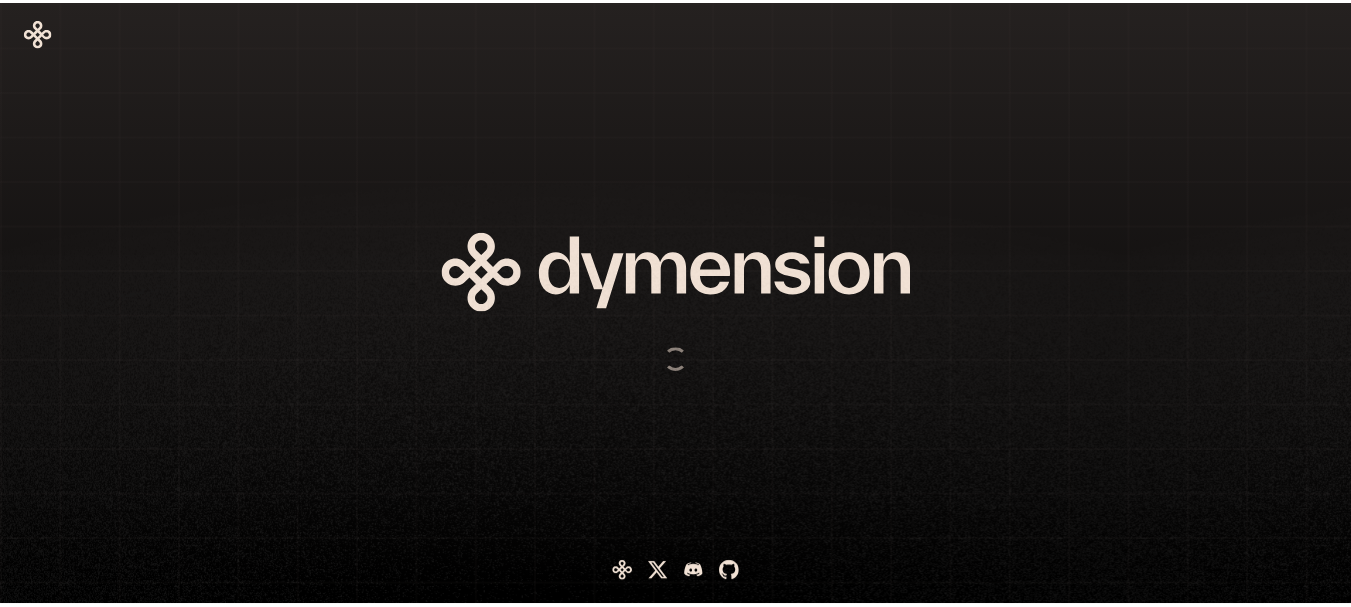 scroll, scrollTop: 0, scrollLeft: 0, axis: both 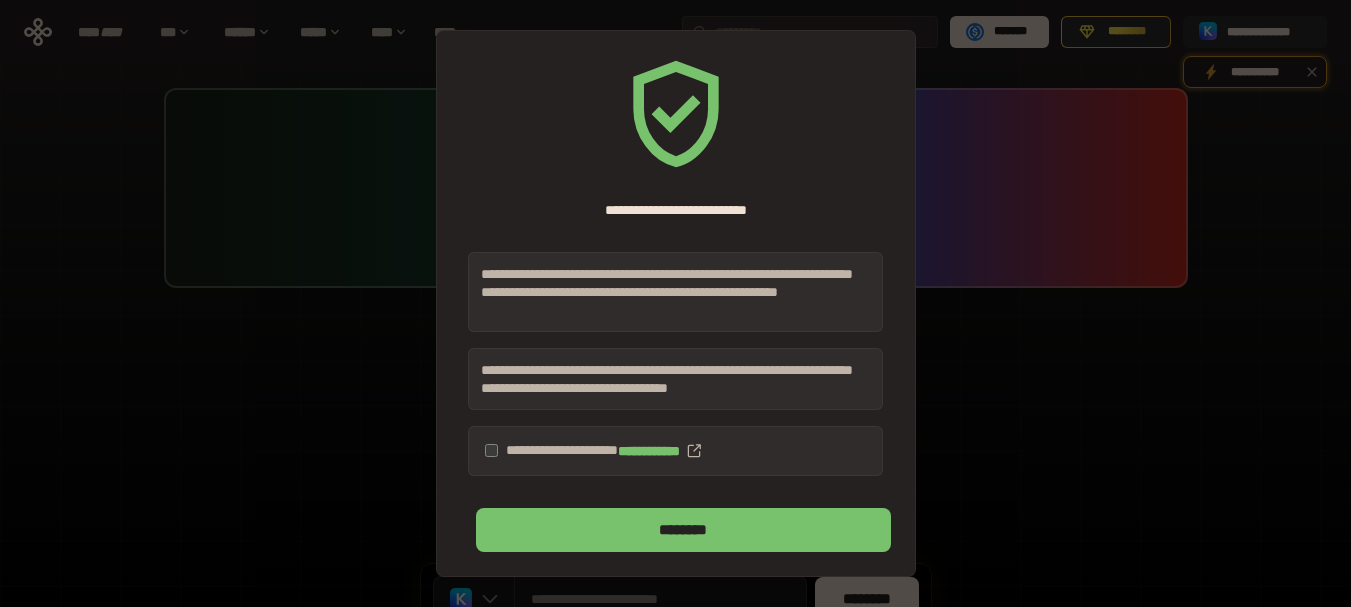 click on "********" at bounding box center [683, 530] 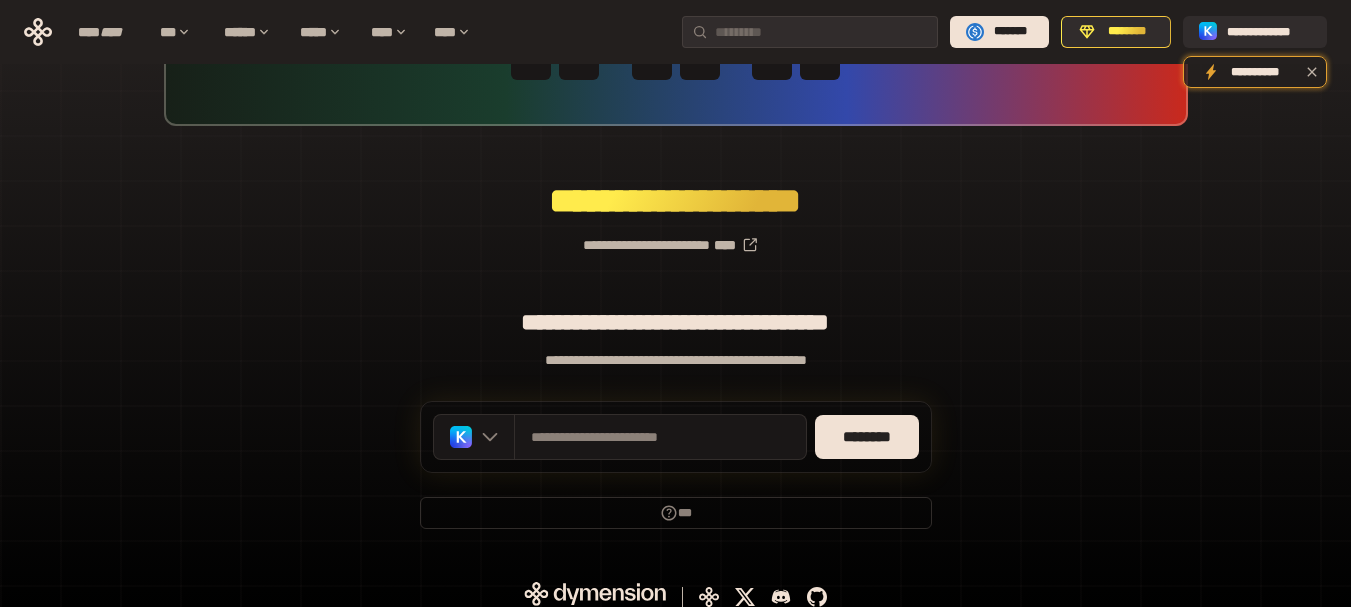 scroll, scrollTop: 176, scrollLeft: 0, axis: vertical 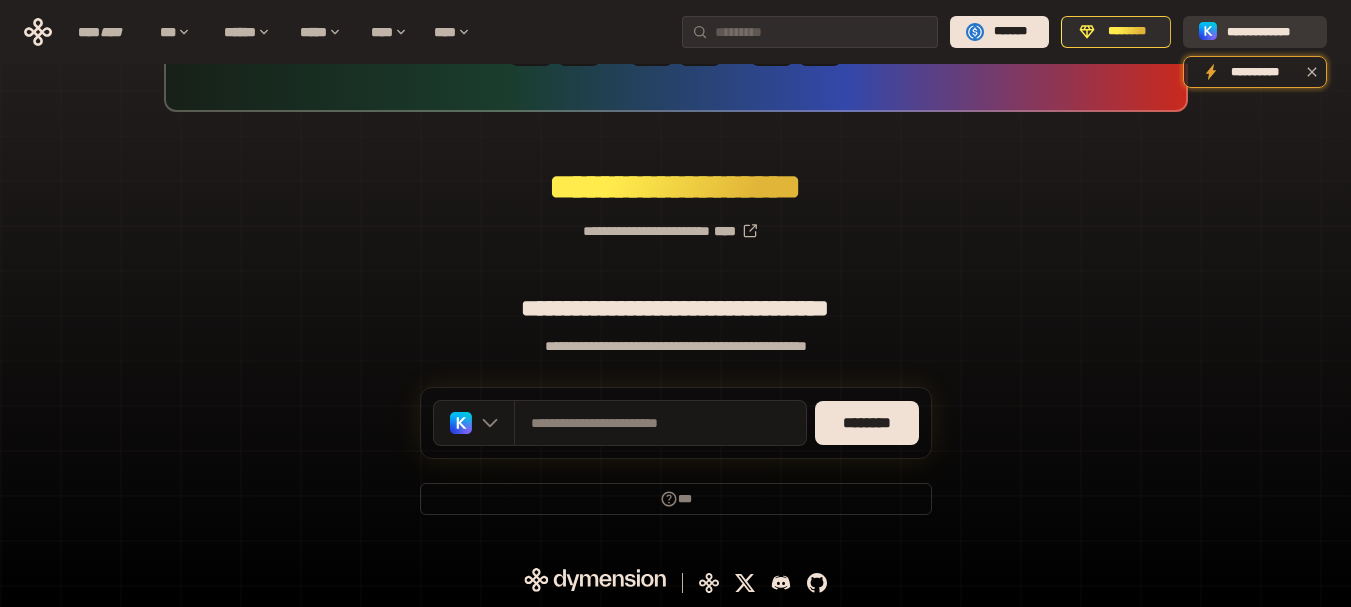 click on "**********" at bounding box center [1269, 32] 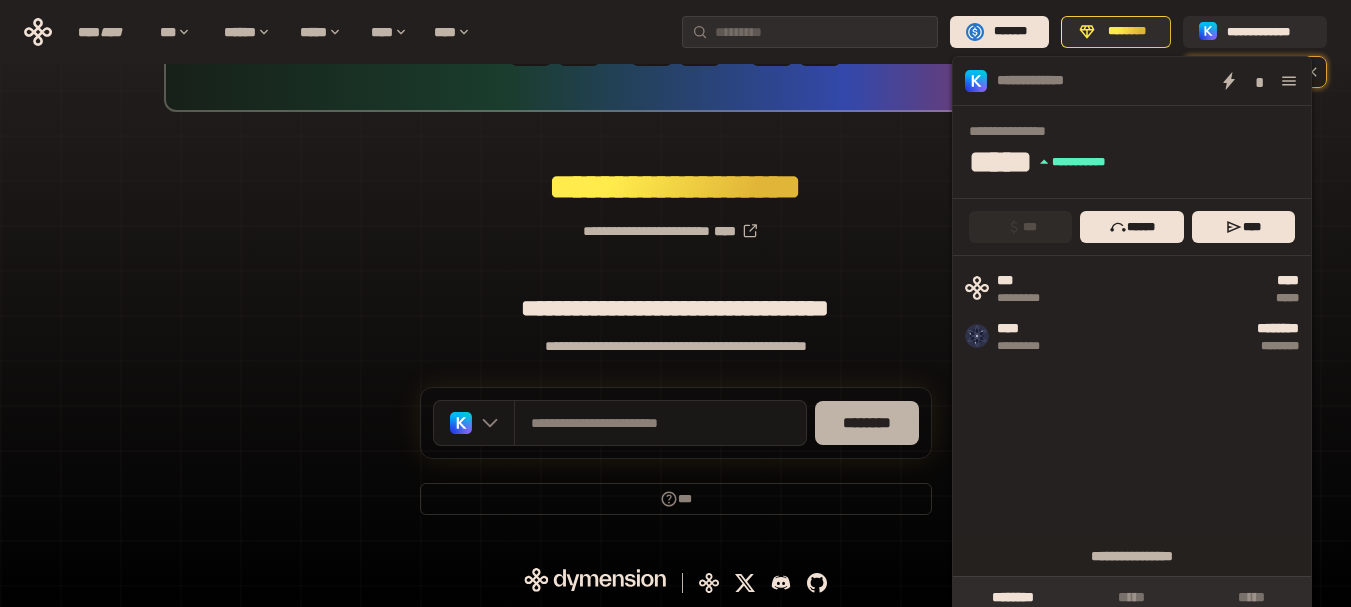 click on "********" at bounding box center [867, 423] 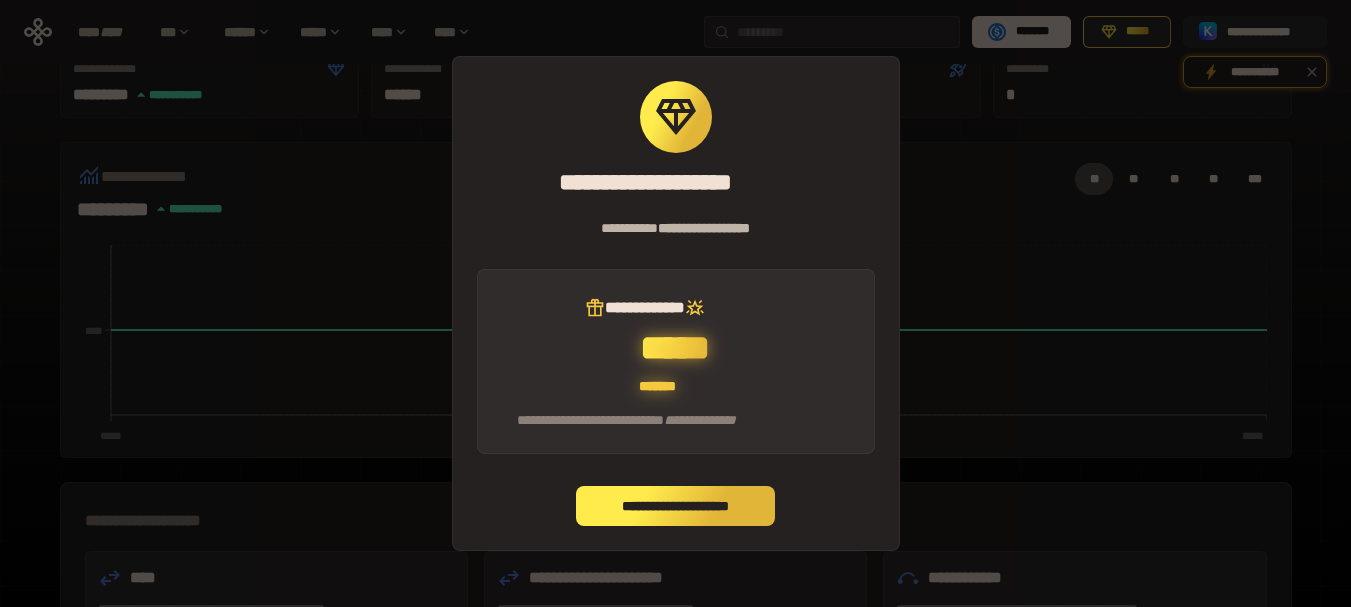 click on "**********" at bounding box center (676, 506) 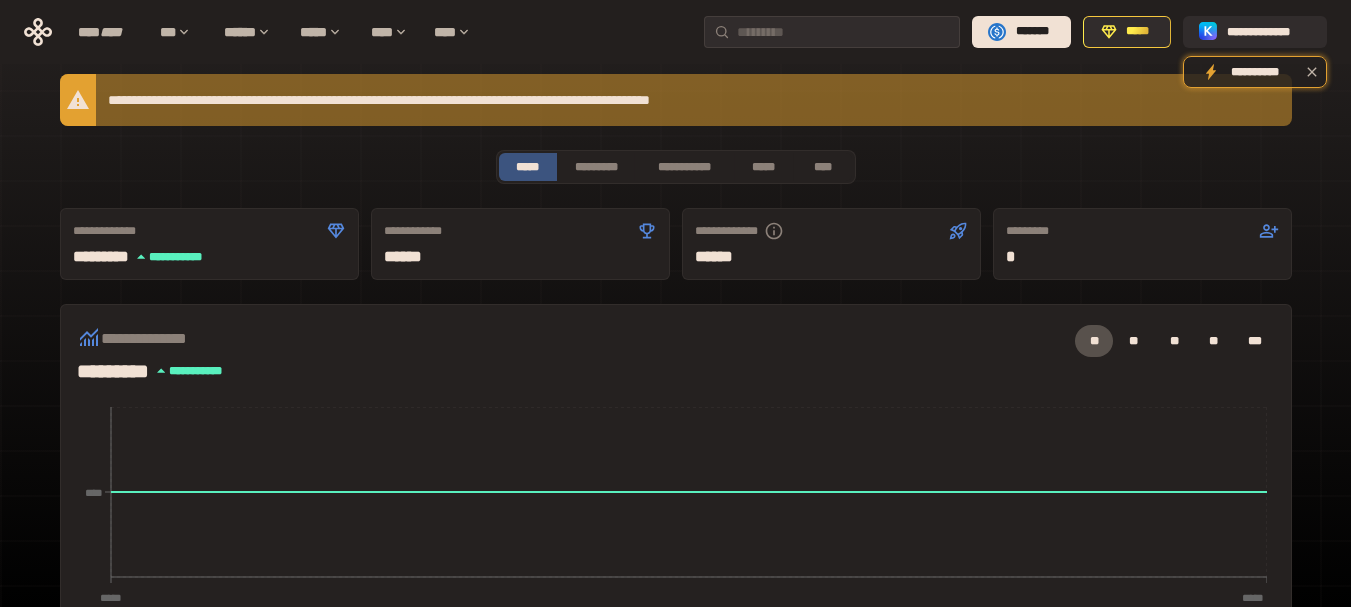 scroll, scrollTop: 0, scrollLeft: 0, axis: both 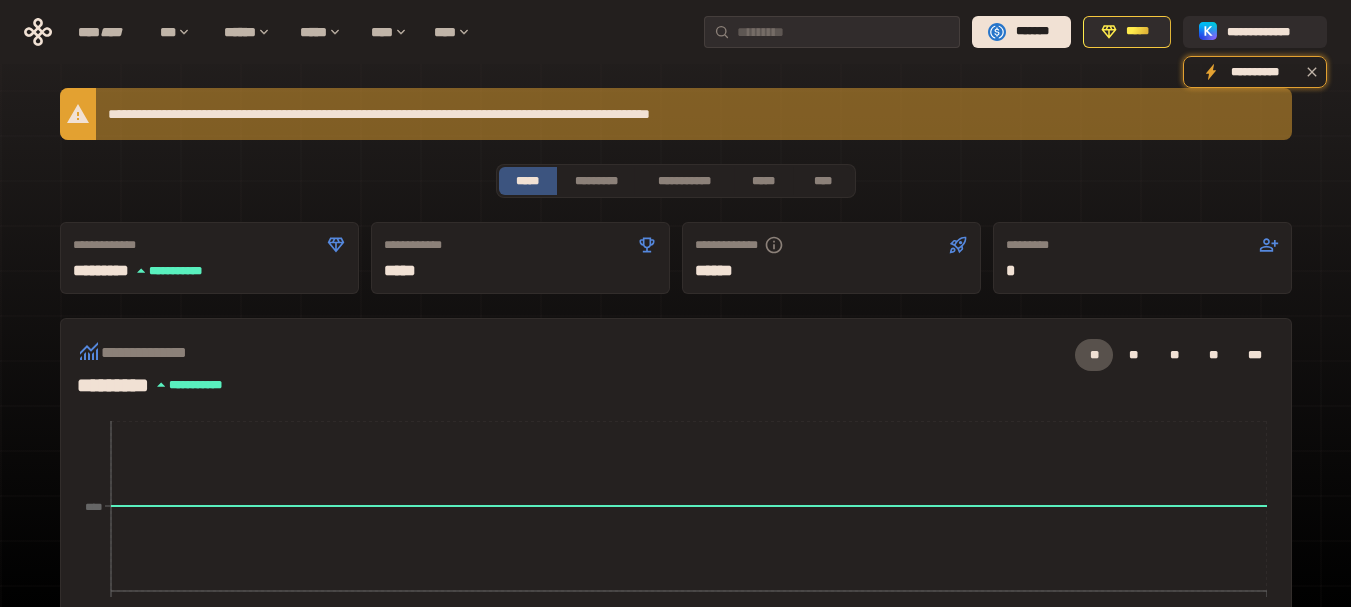 click on "**********" at bounding box center [831, 258] 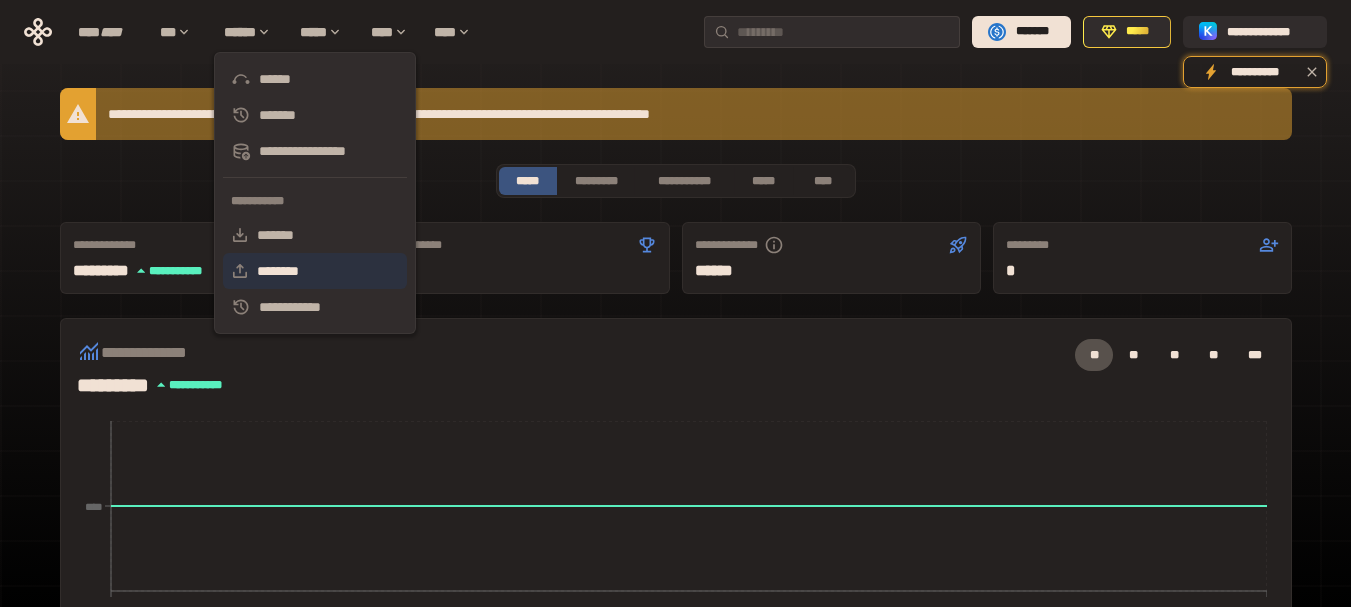 click on "********" at bounding box center (315, 271) 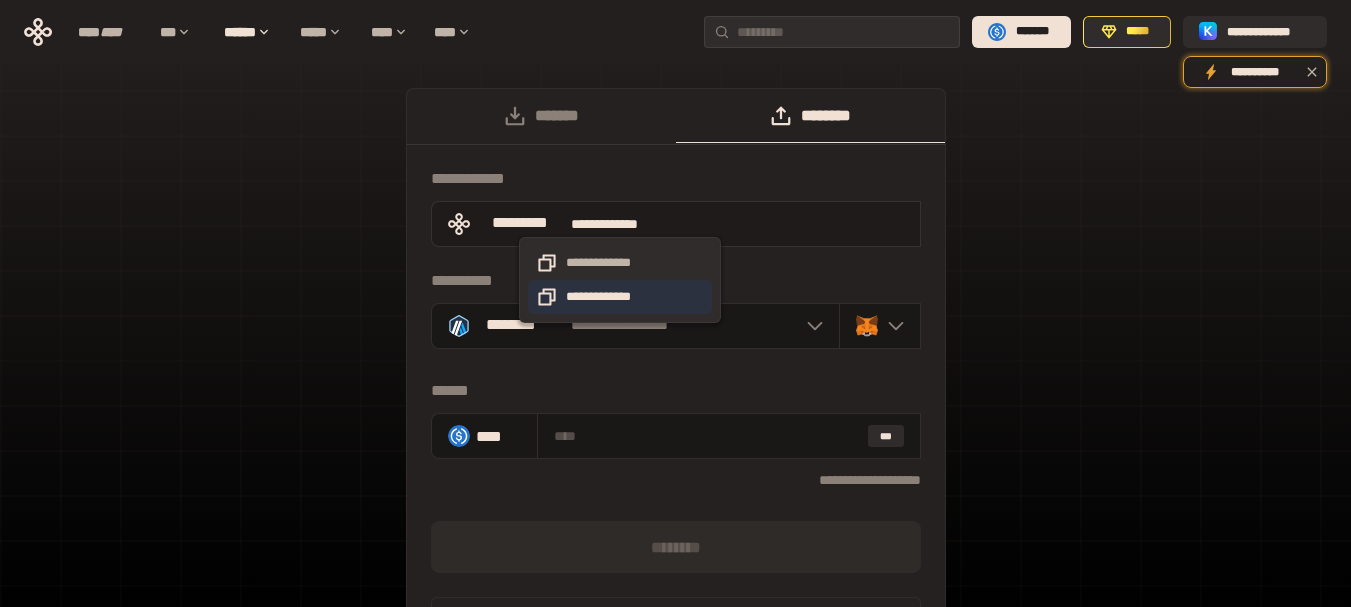 click on "**********" at bounding box center (620, 297) 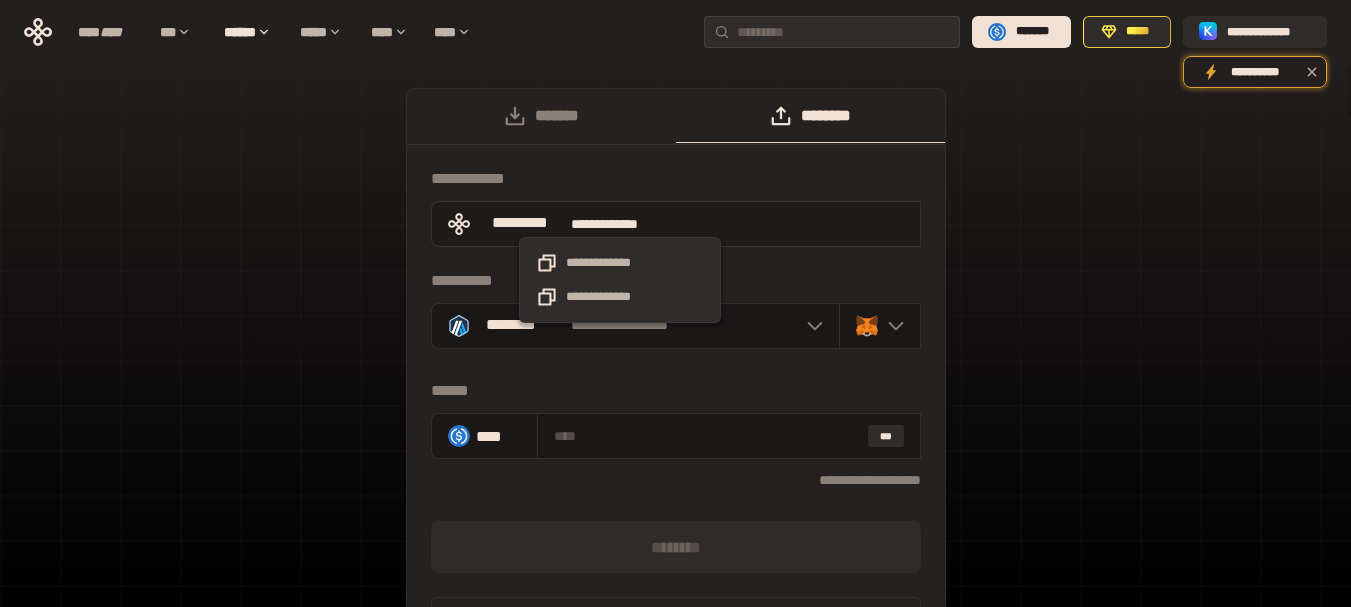click on "**********" at bounding box center (619, 224) 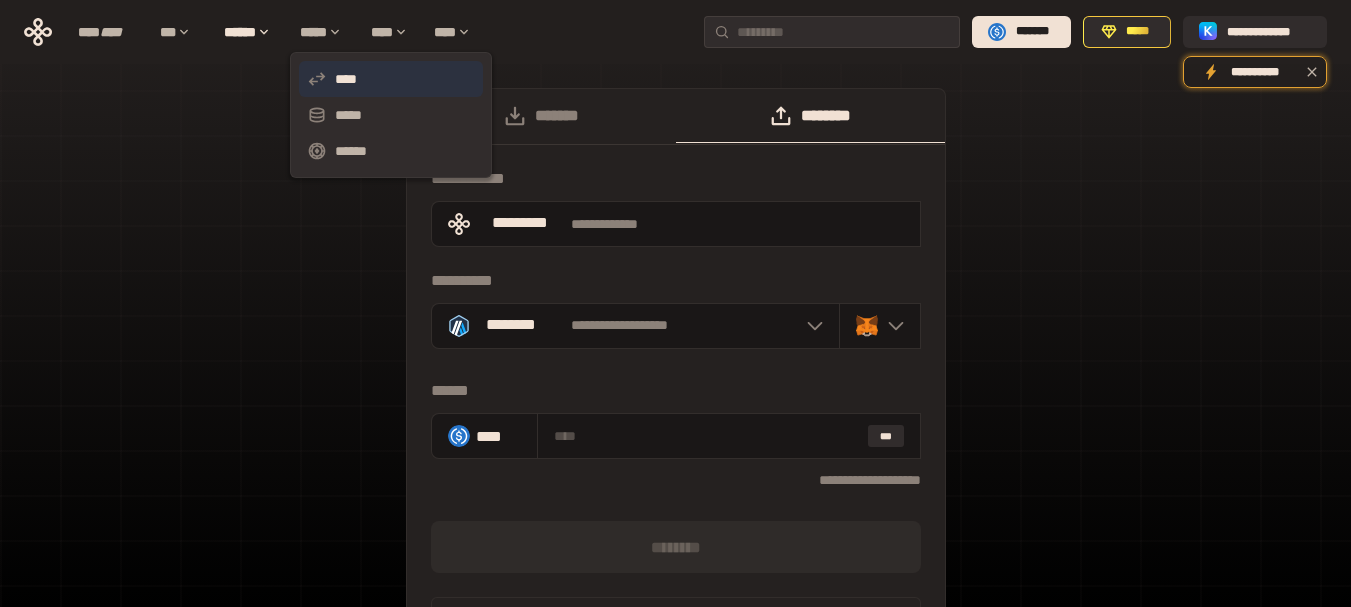 click on "****" at bounding box center [391, 79] 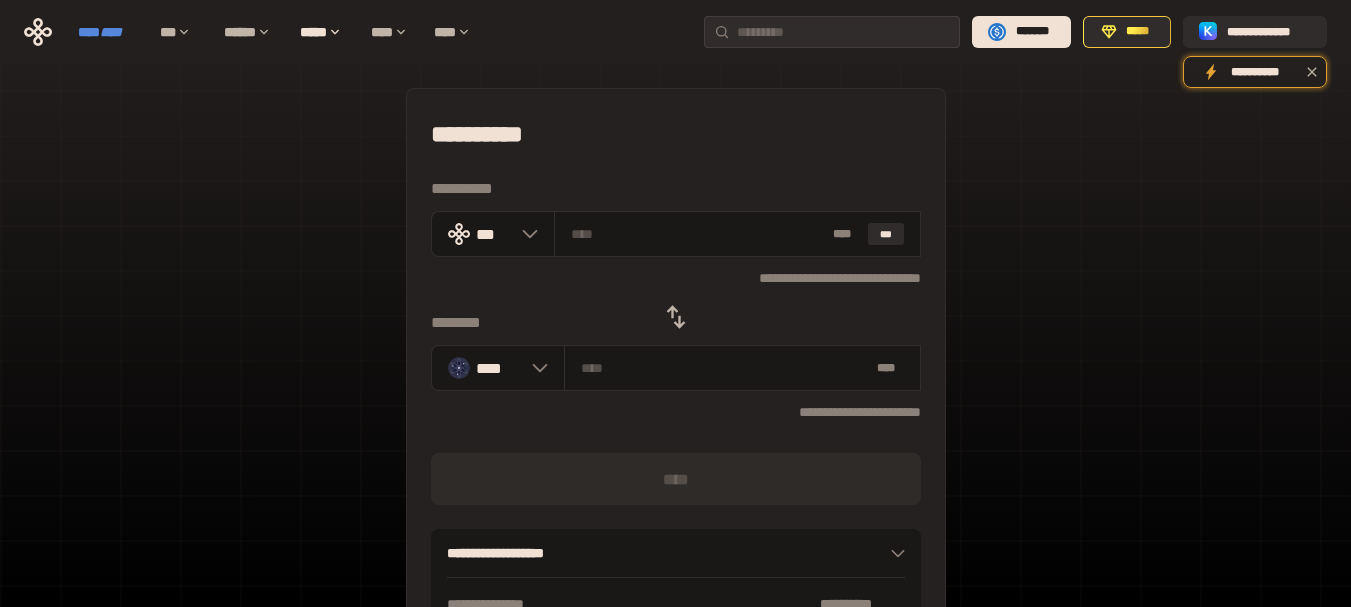 click on "****" at bounding box center [111, 32] 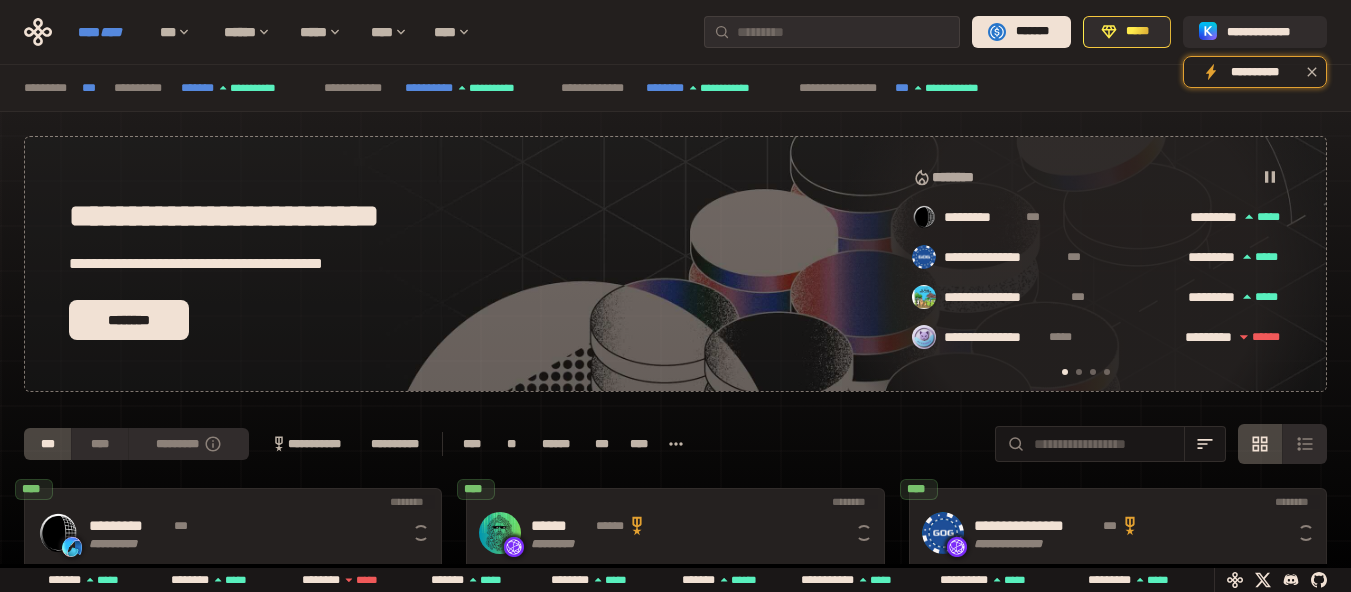 scroll, scrollTop: 0, scrollLeft: 16, axis: horizontal 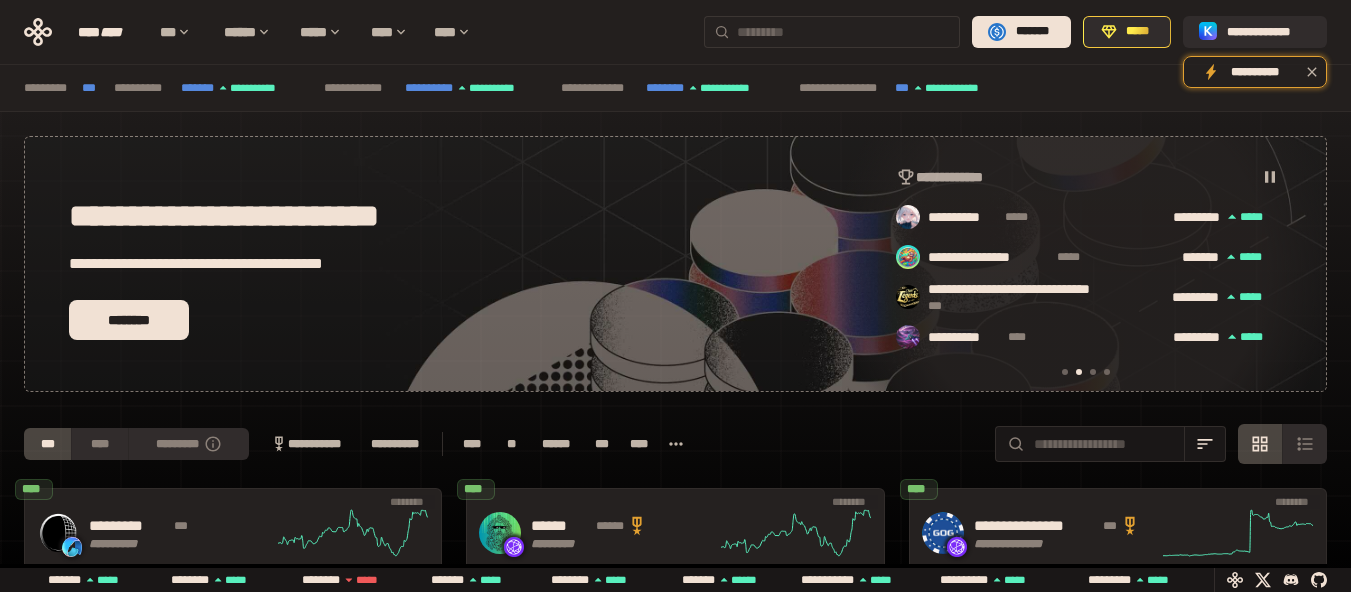 click at bounding box center [844, 32] 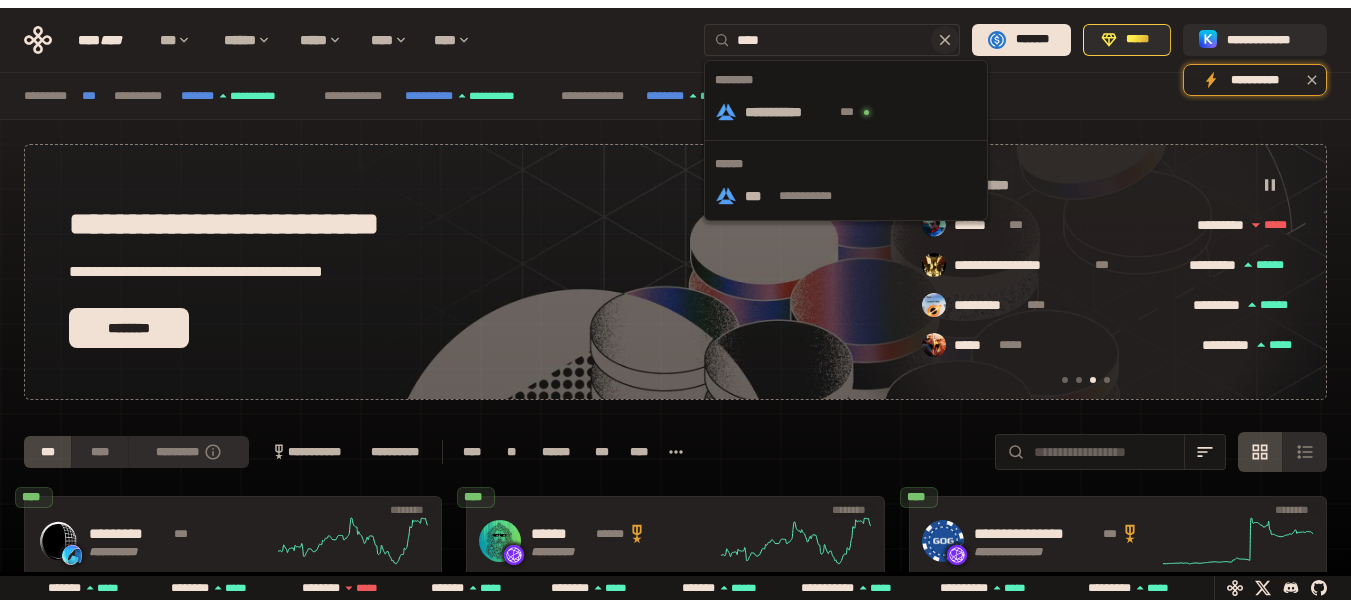 scroll, scrollTop: 0, scrollLeft: 856, axis: horizontal 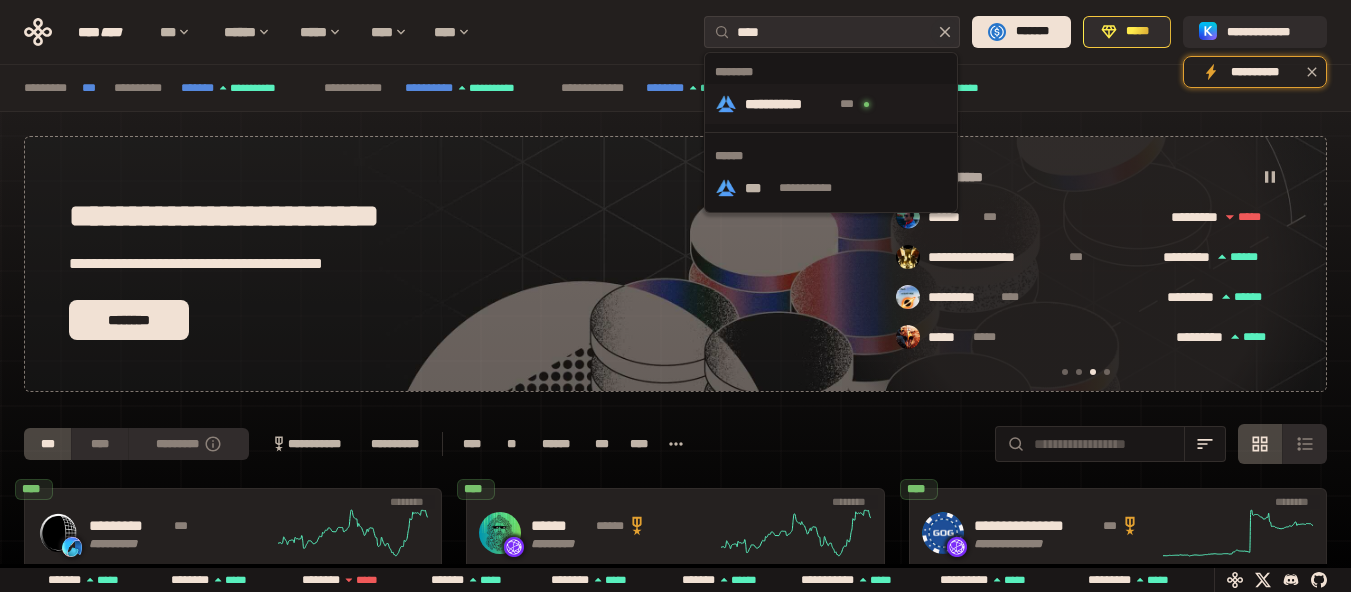type on "***" 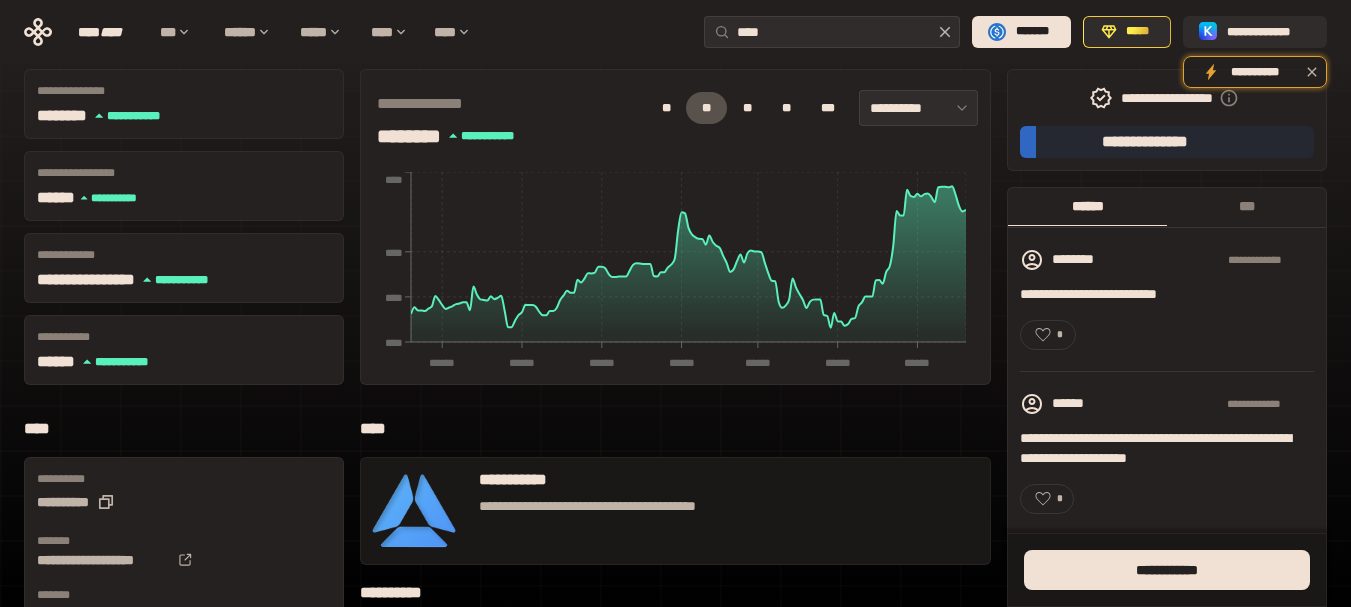 scroll, scrollTop: 0, scrollLeft: 0, axis: both 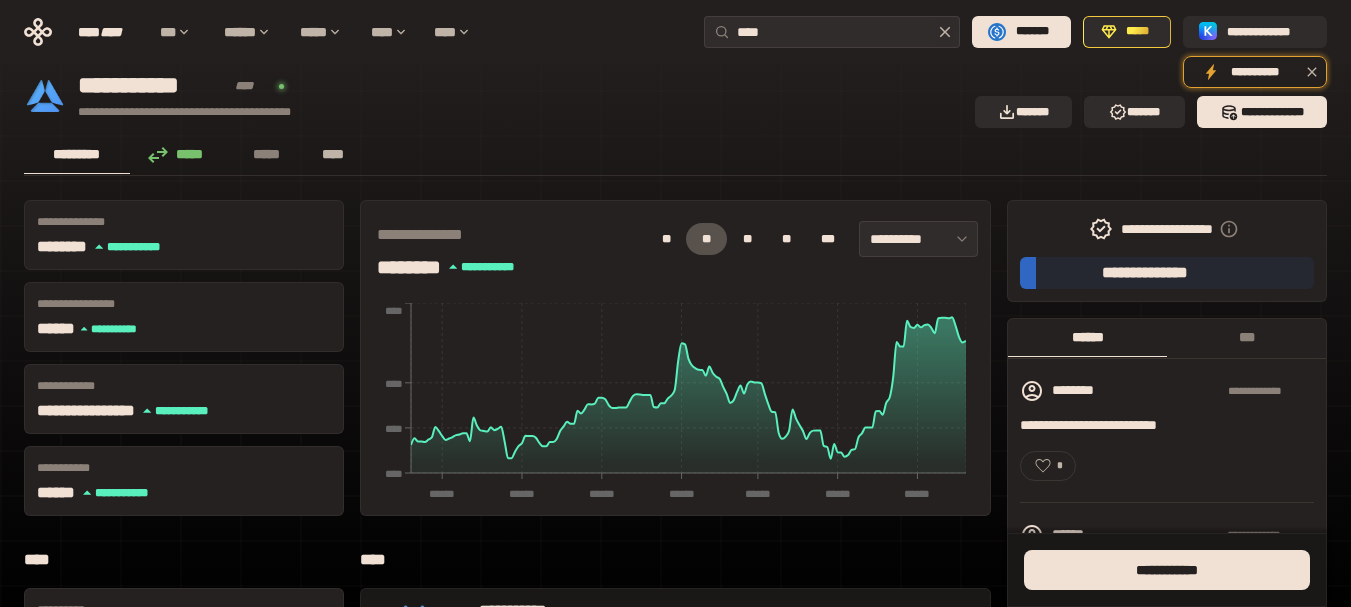 click on "****" at bounding box center (333, 154) 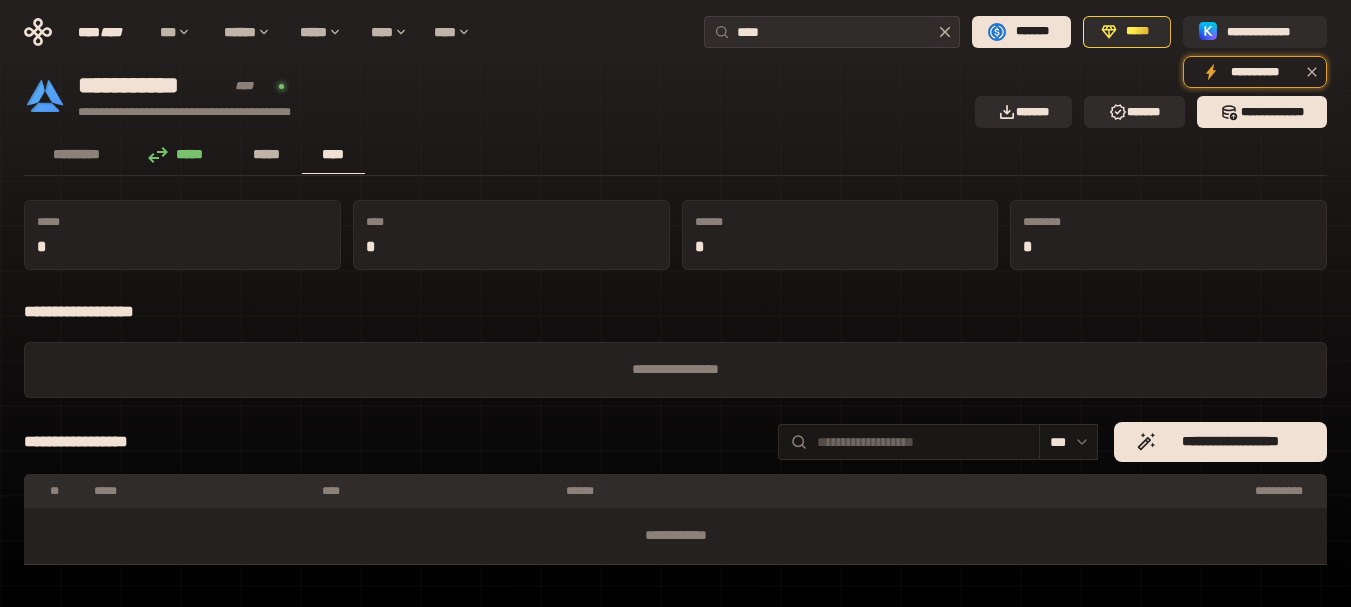 click on "*****" at bounding box center (267, 154) 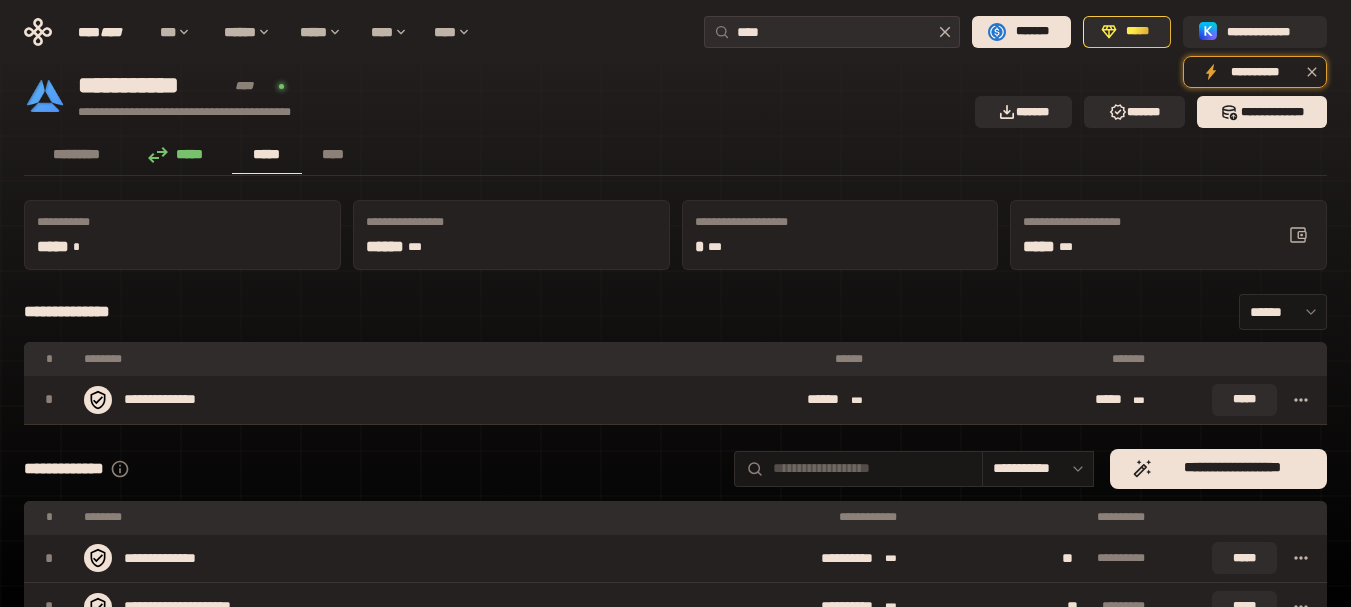 click on "*****   ***" at bounding box center (1168, 247) 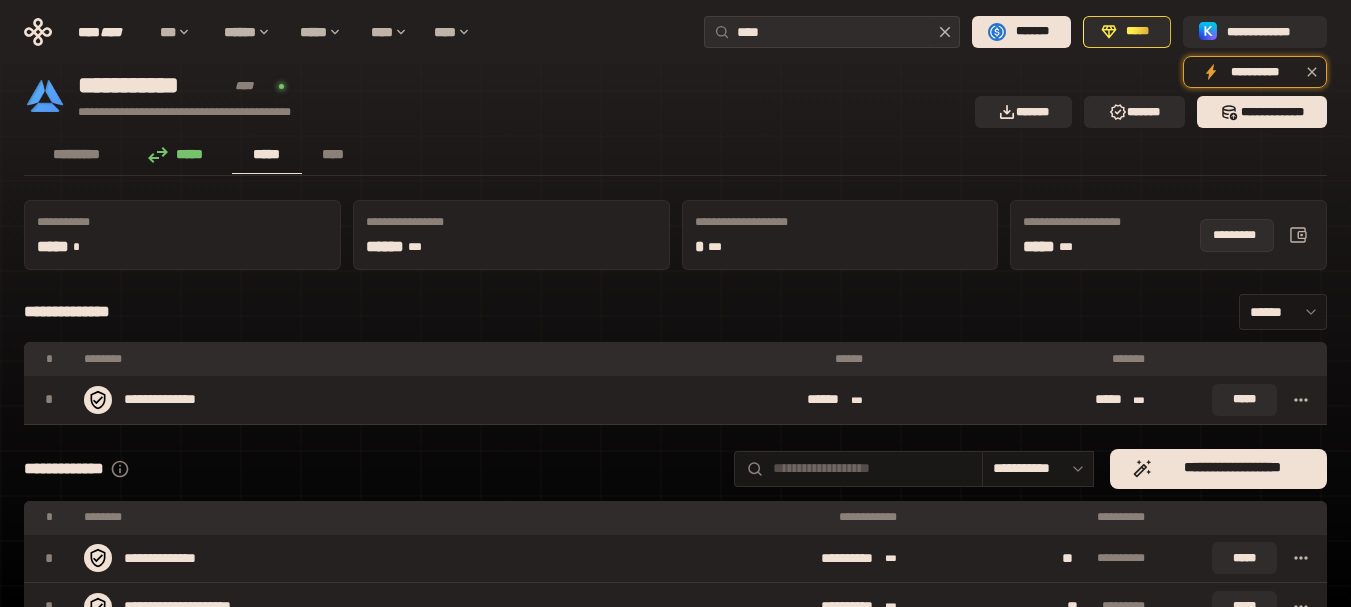 click 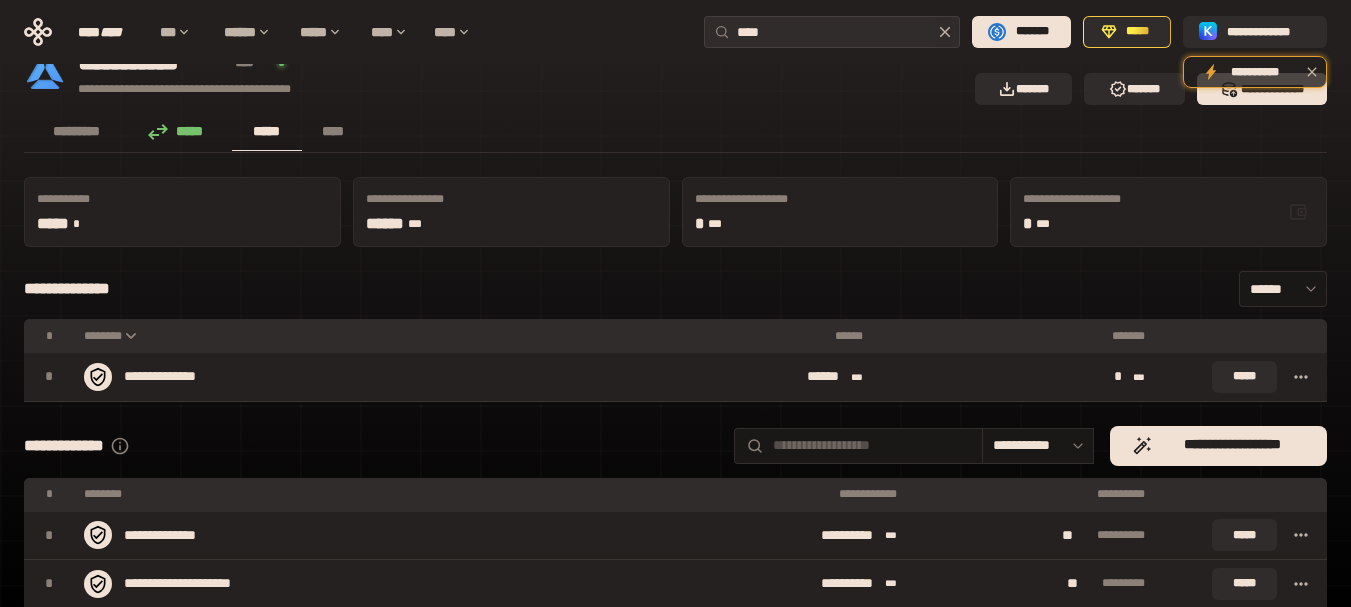 scroll, scrollTop: 0, scrollLeft: 0, axis: both 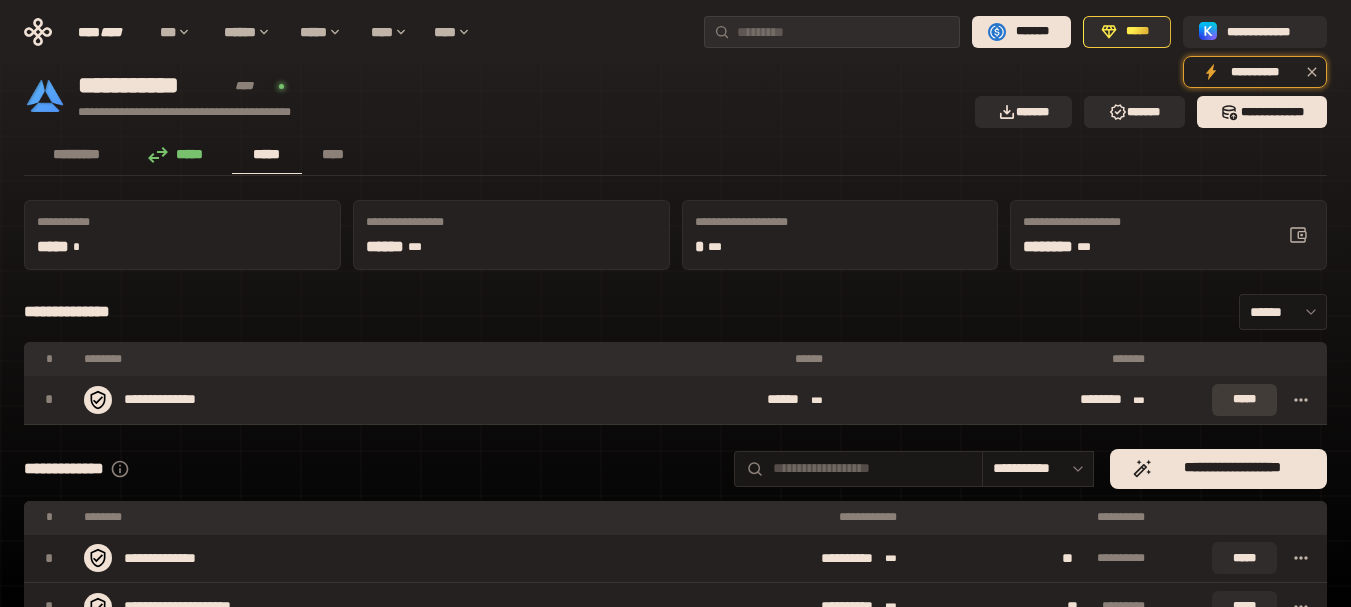 click on "*****" at bounding box center (1244, 400) 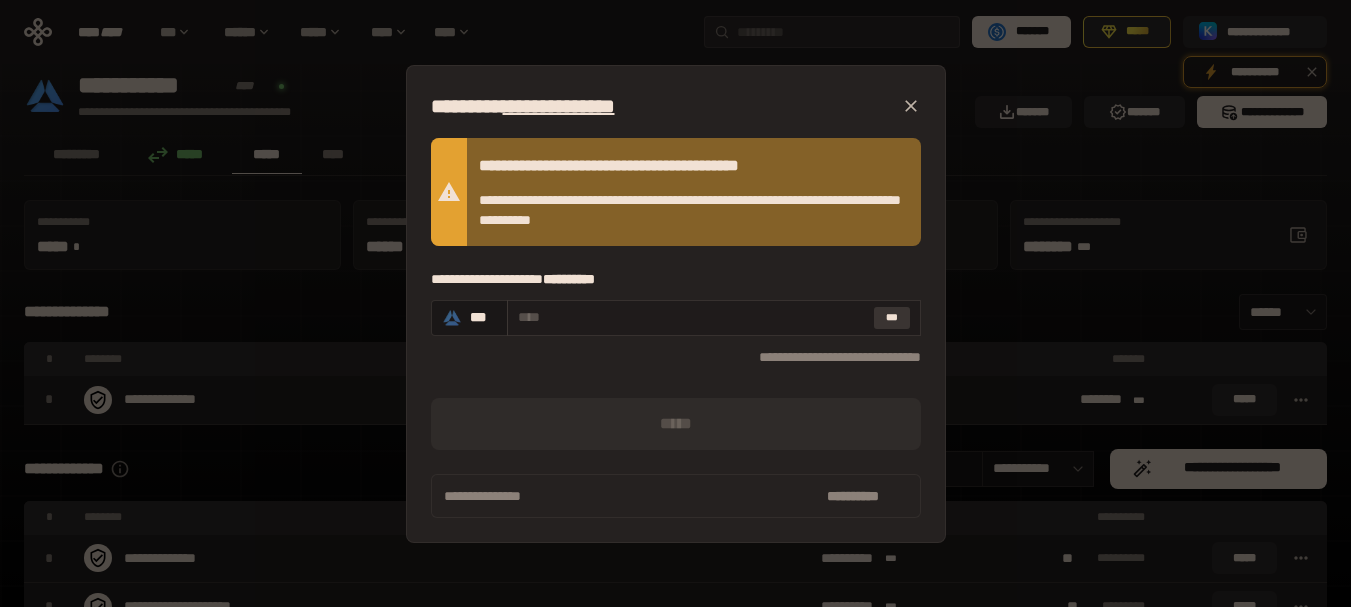 click on "***" at bounding box center (892, 318) 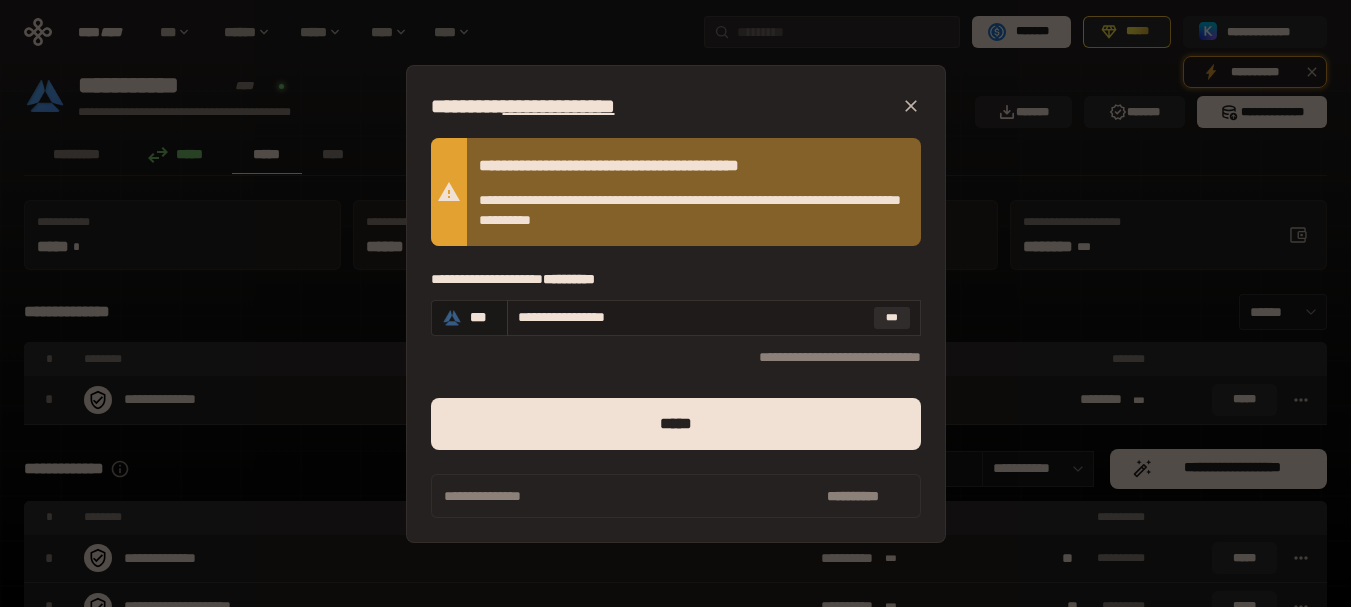 click on "**********" at bounding box center [692, 317] 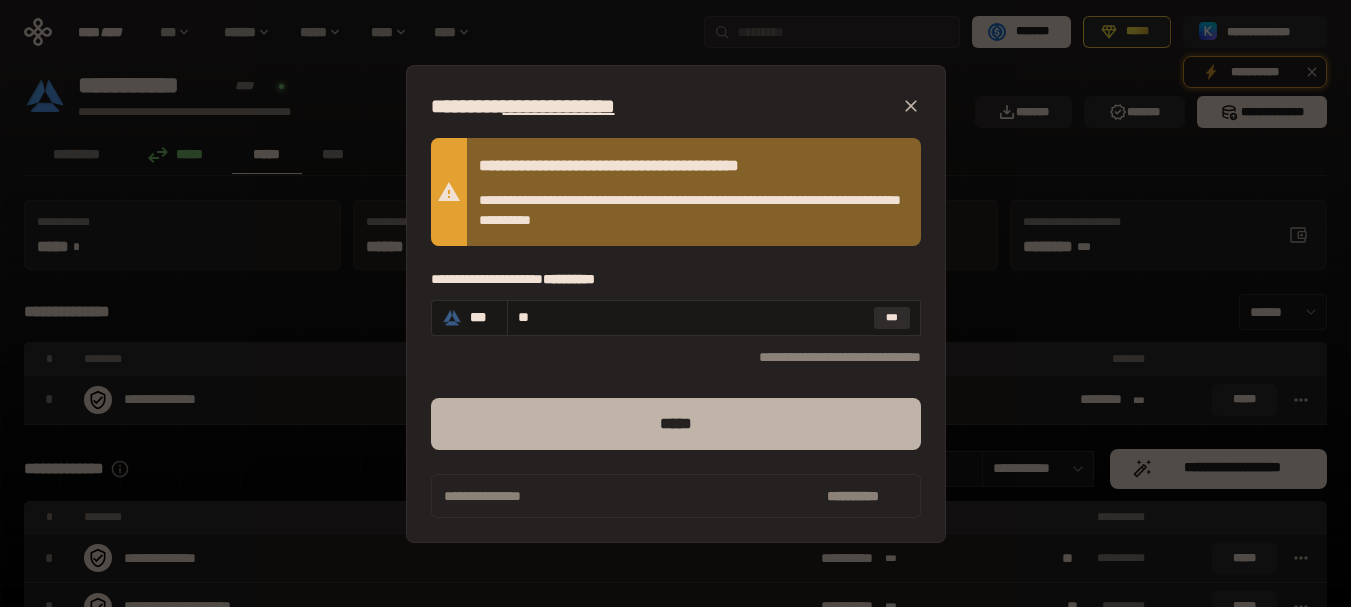 type on "**" 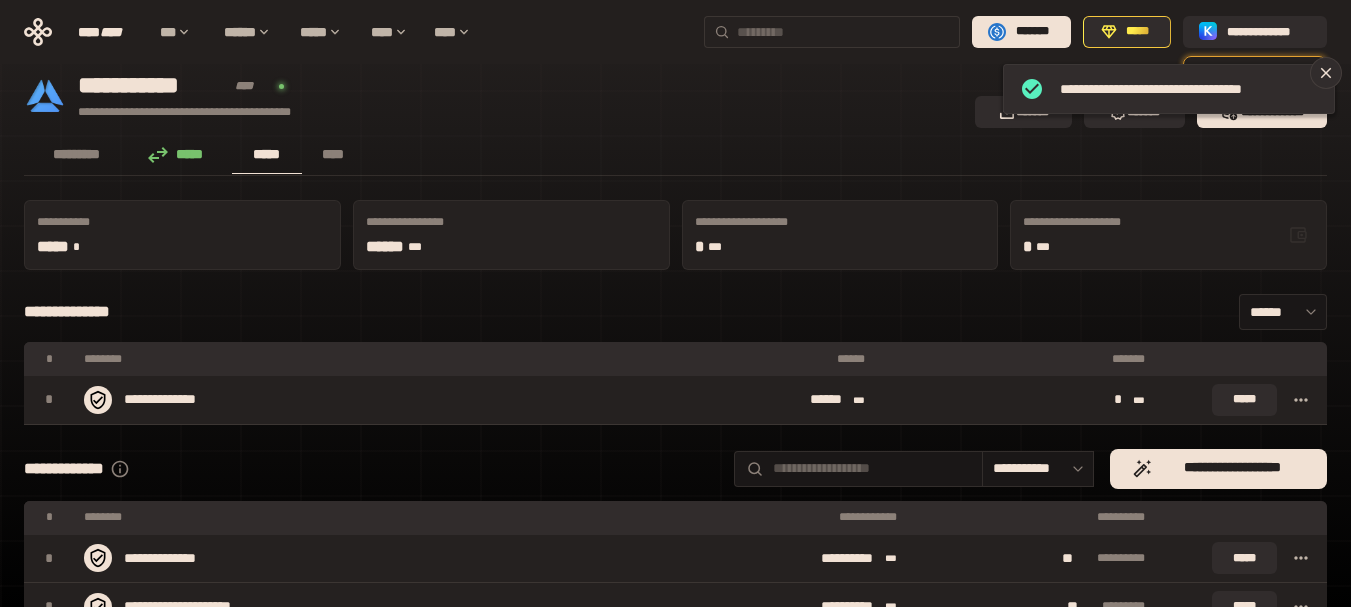 click at bounding box center (844, 32) 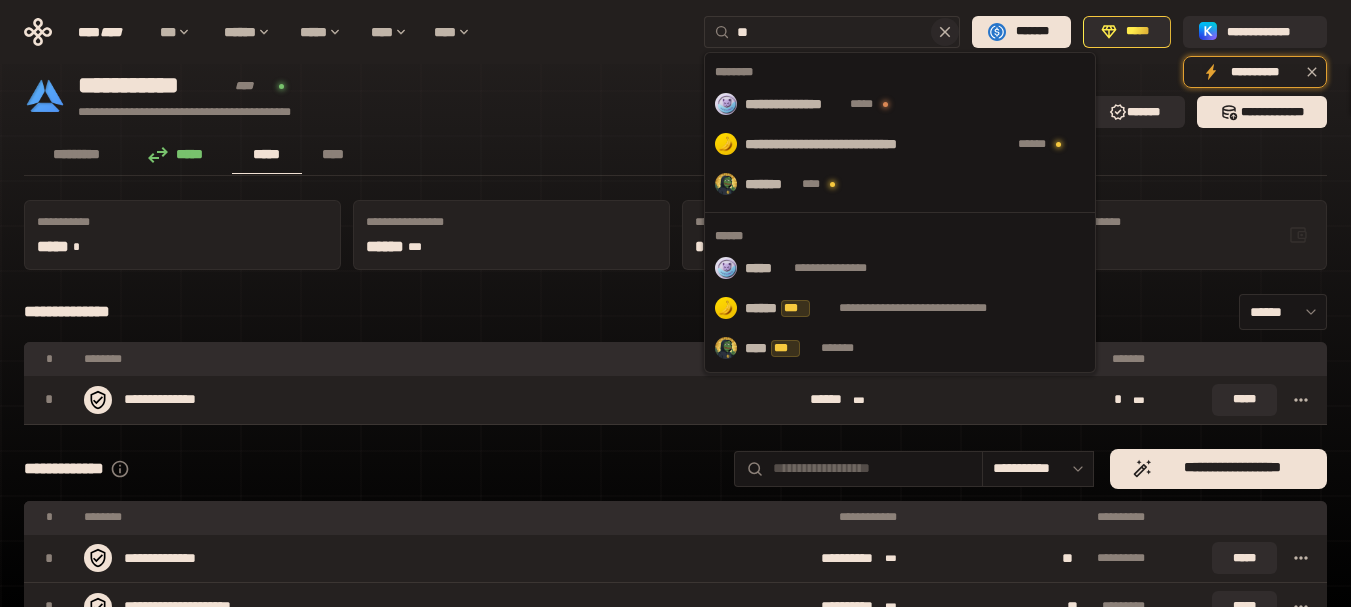 type on "*" 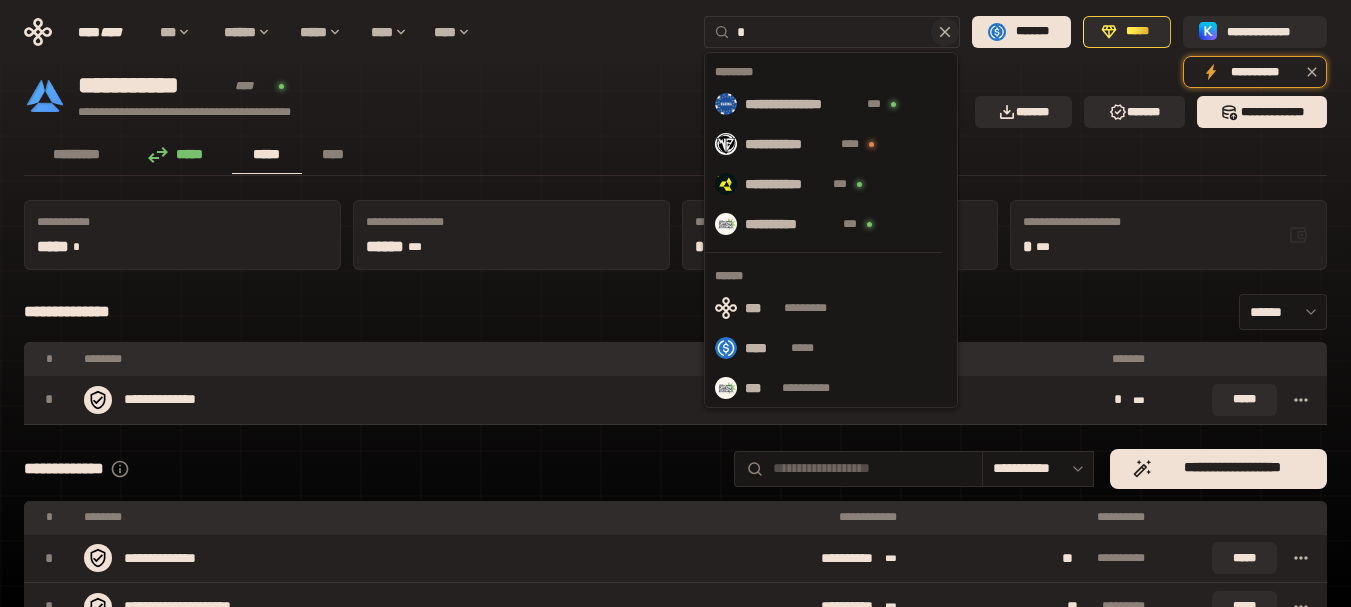 type 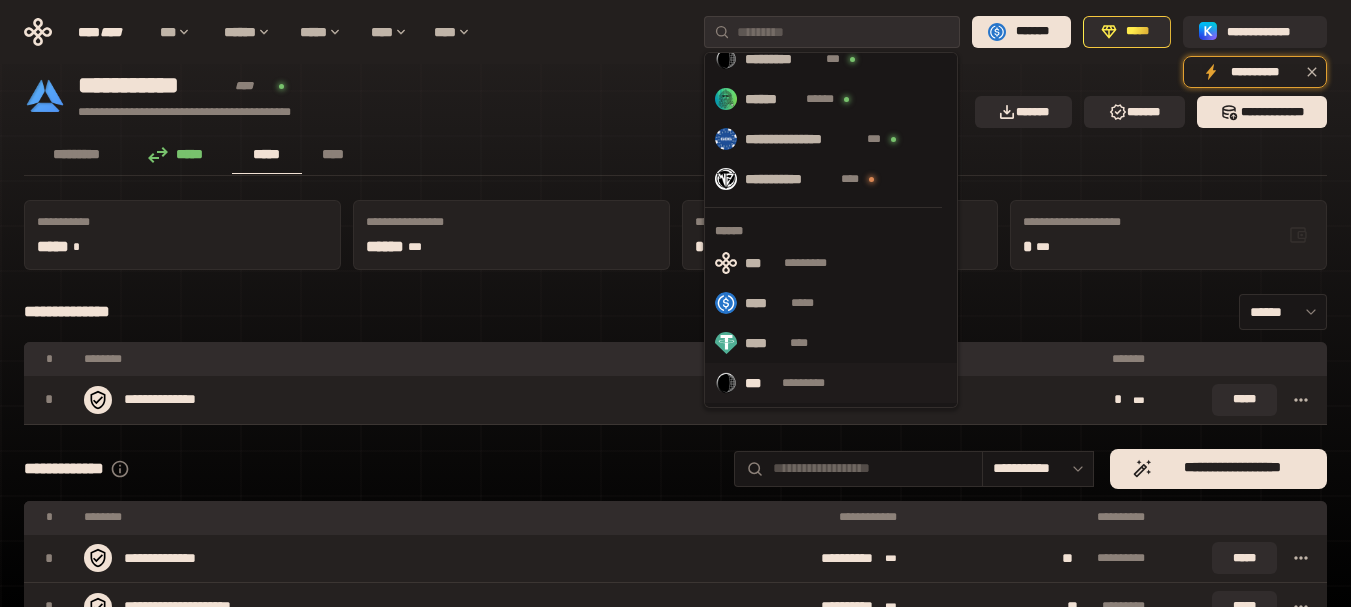 scroll, scrollTop: 0, scrollLeft: 0, axis: both 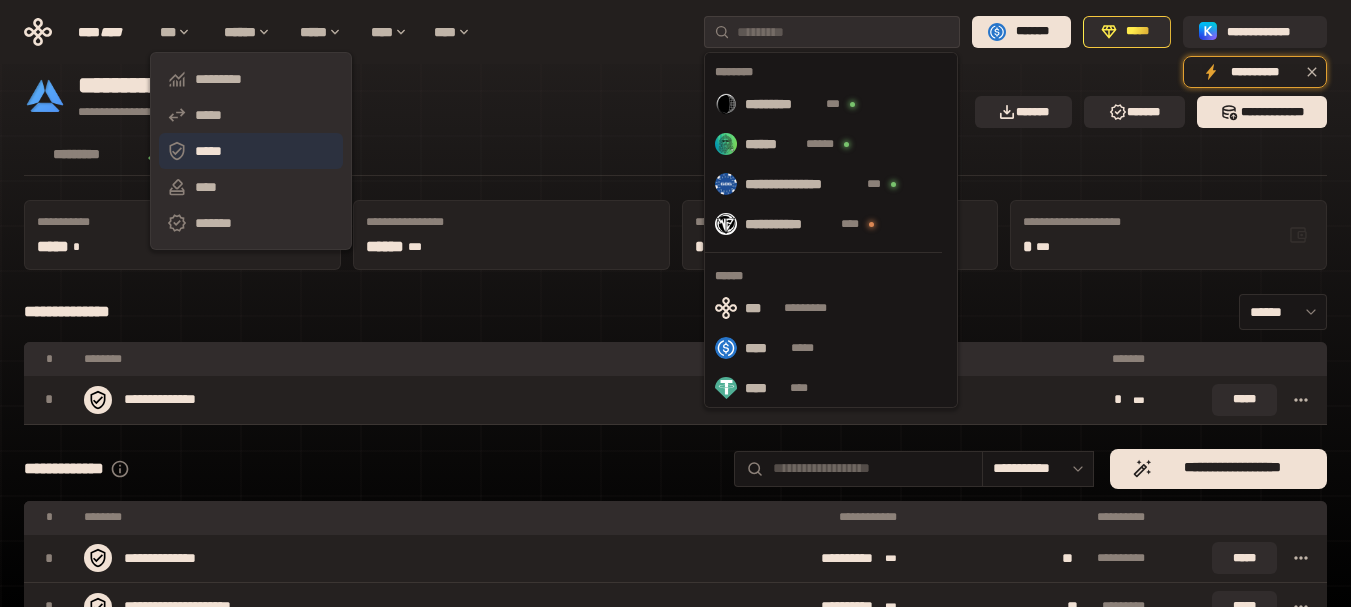 click on "*****" at bounding box center (251, 151) 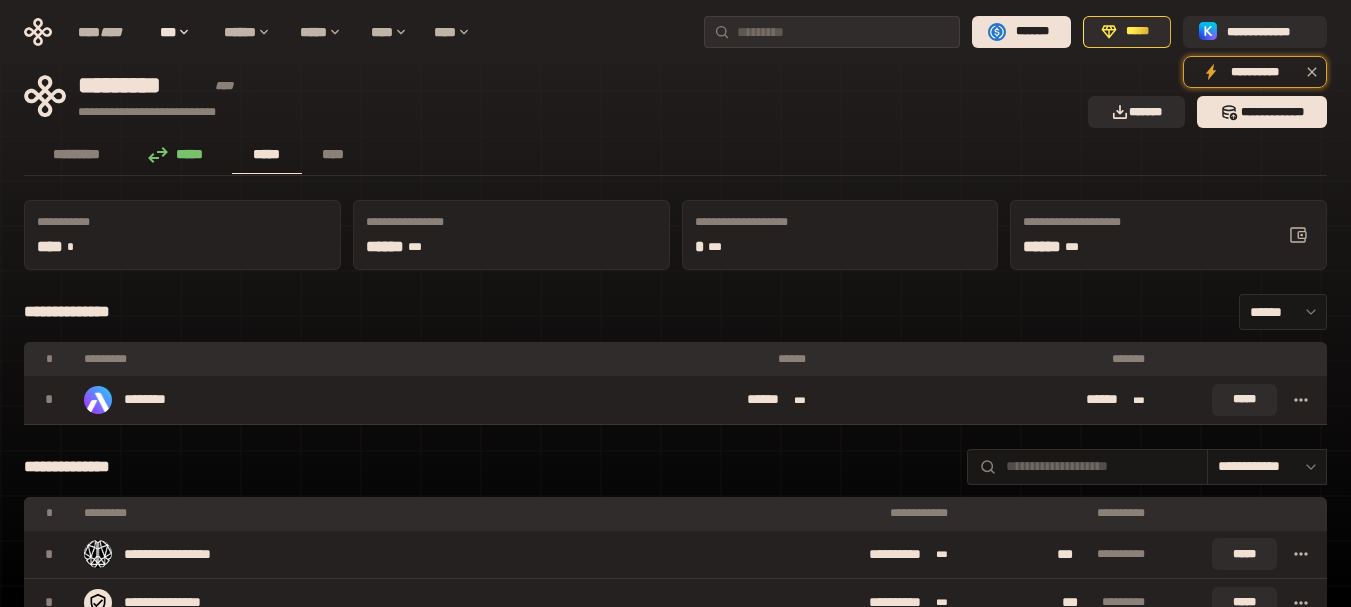 click on "*****" at bounding box center (181, 154) 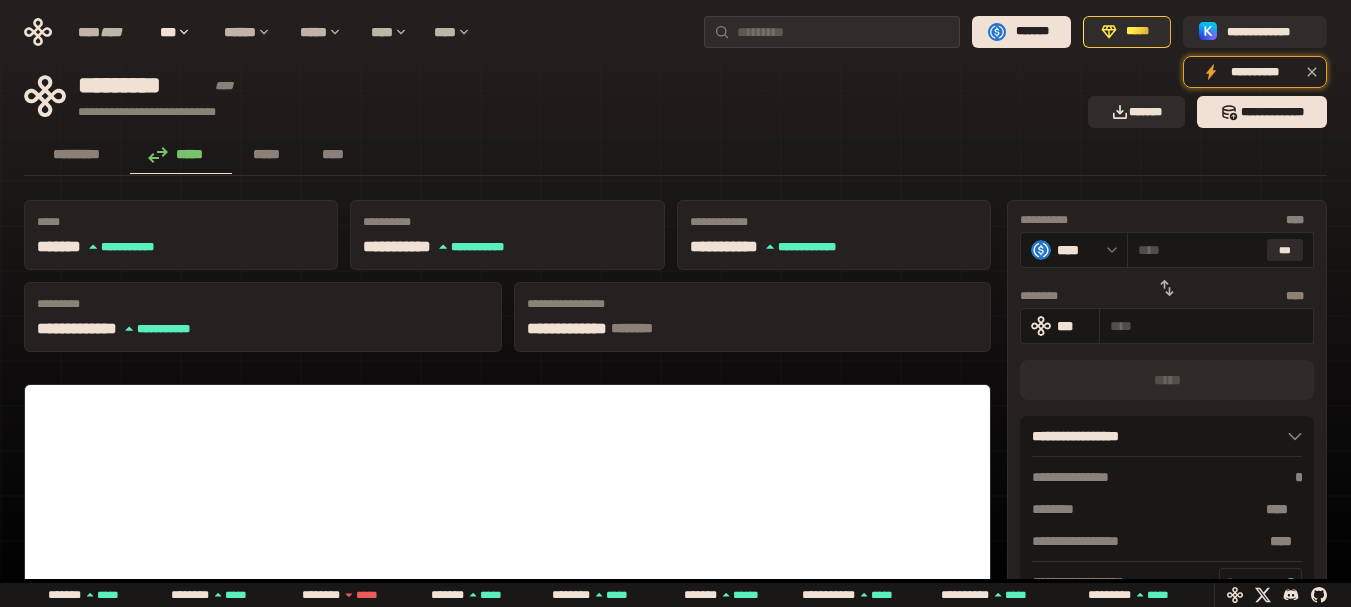 click 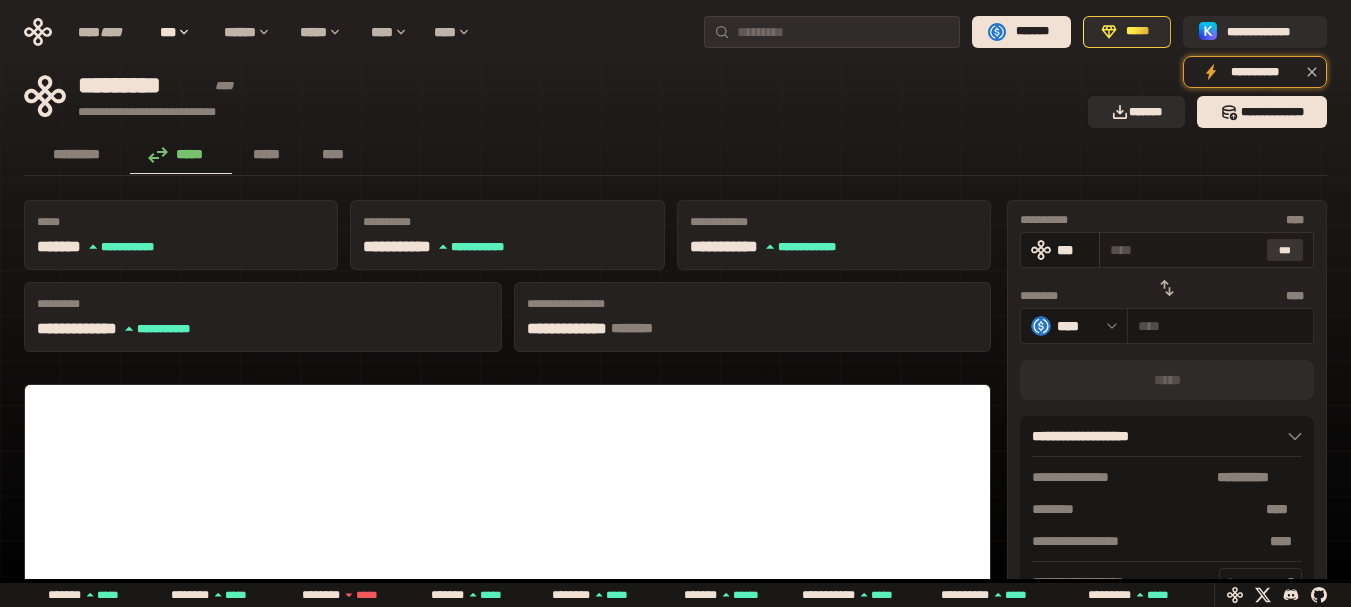 click on "***" at bounding box center [1285, 250] 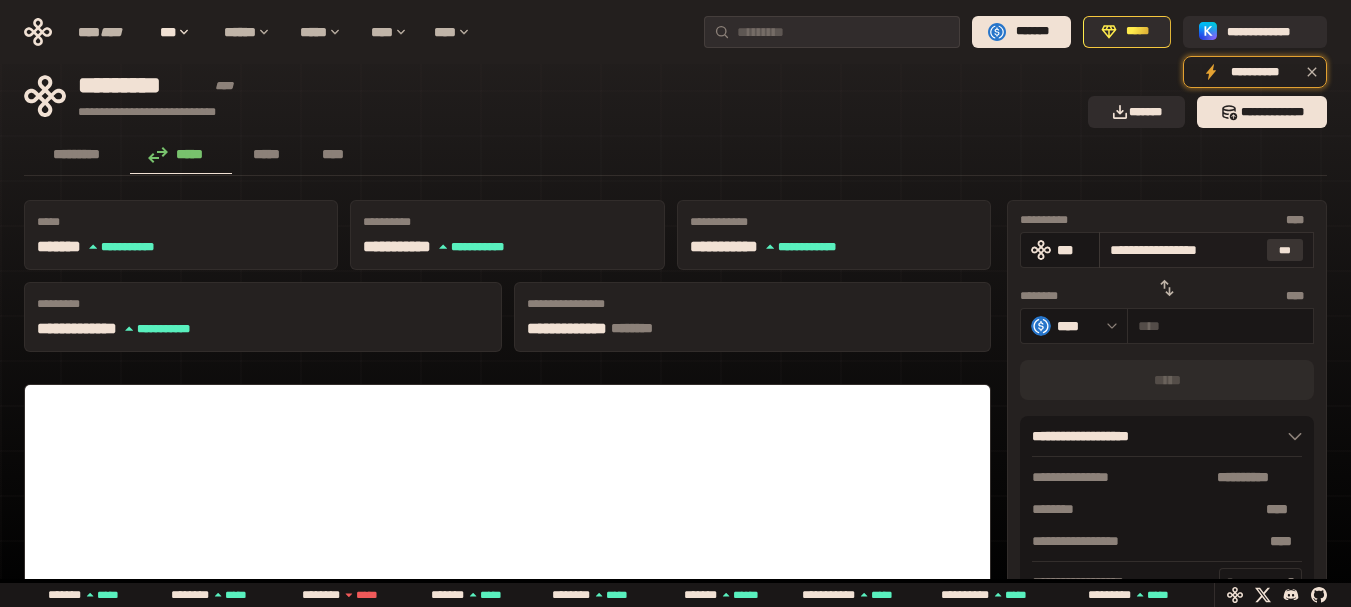type on "********" 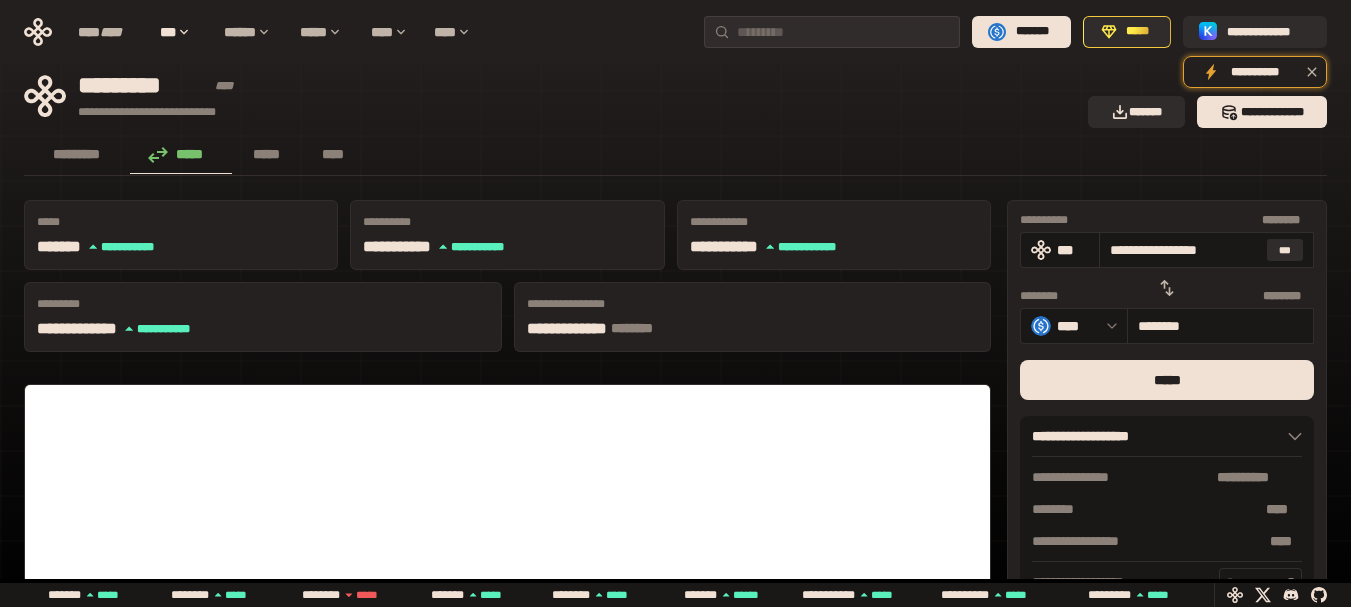 click on "**********" at bounding box center [675, 748] 